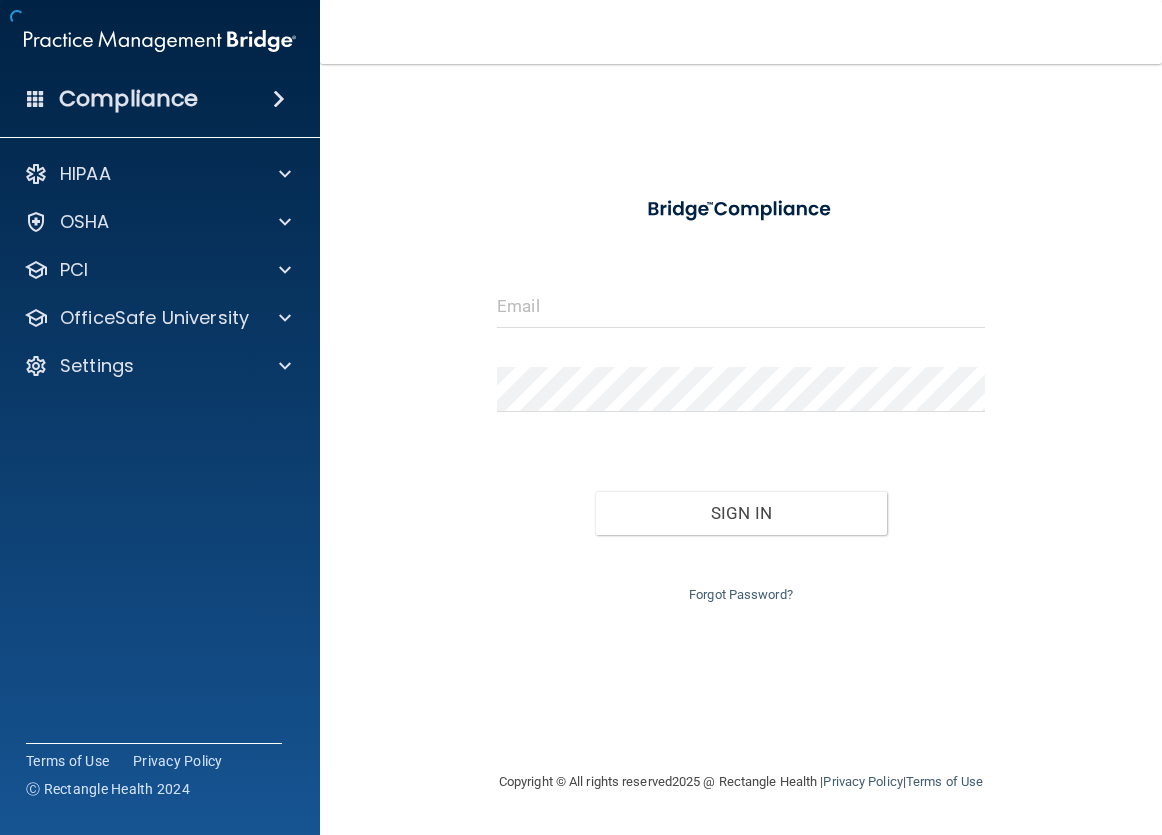 scroll, scrollTop: 0, scrollLeft: 0, axis: both 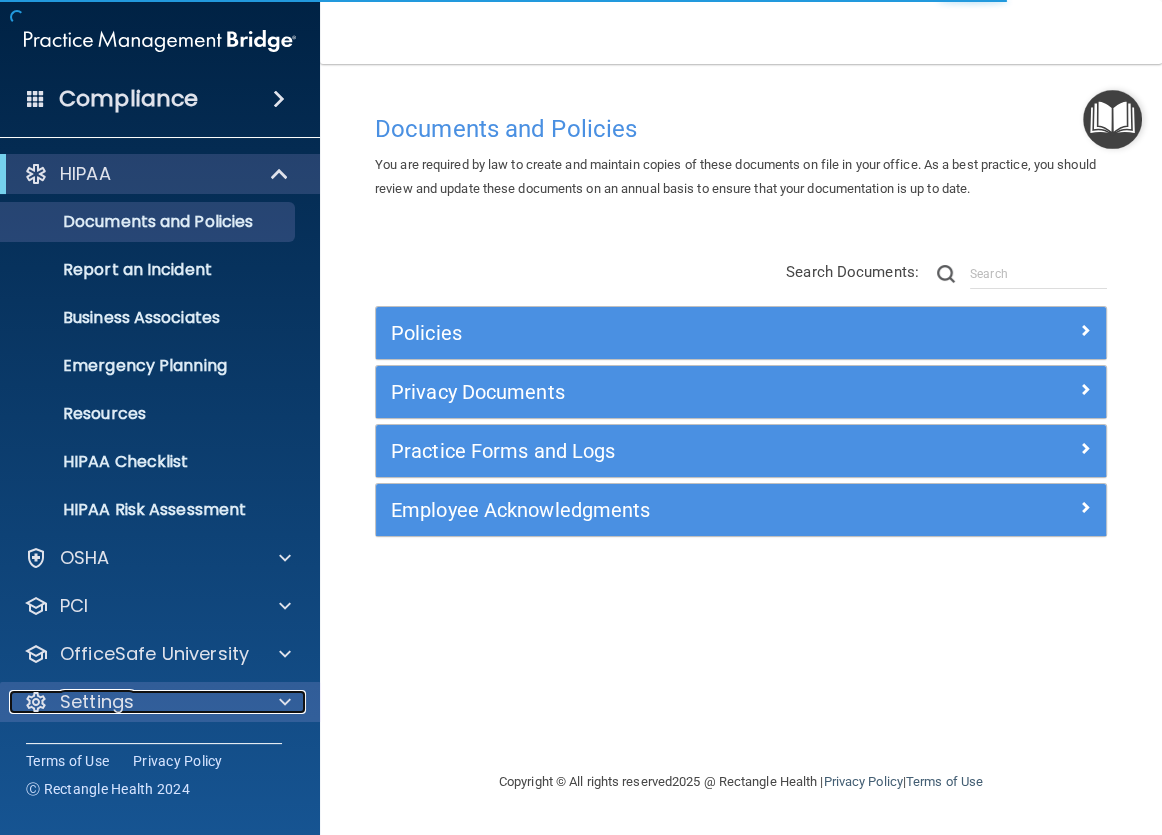 click on "Settings" at bounding box center (97, 702) 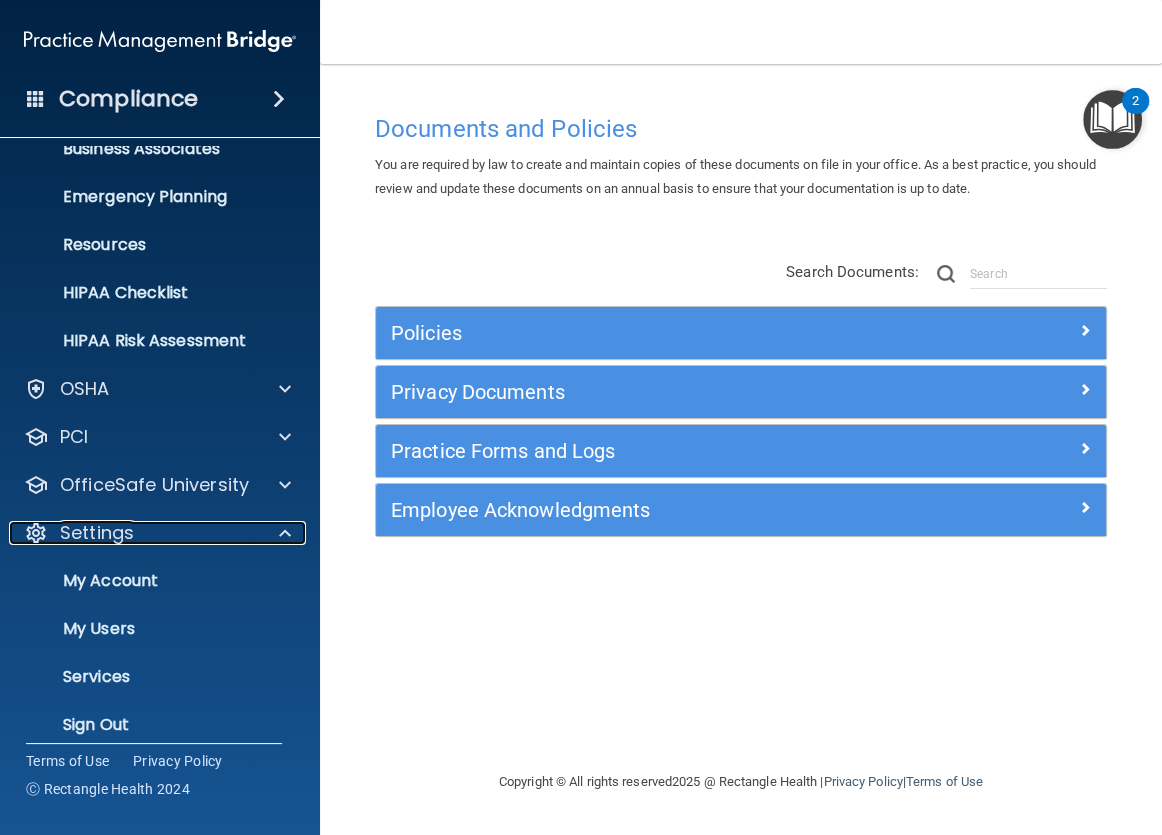 scroll, scrollTop: 186, scrollLeft: 0, axis: vertical 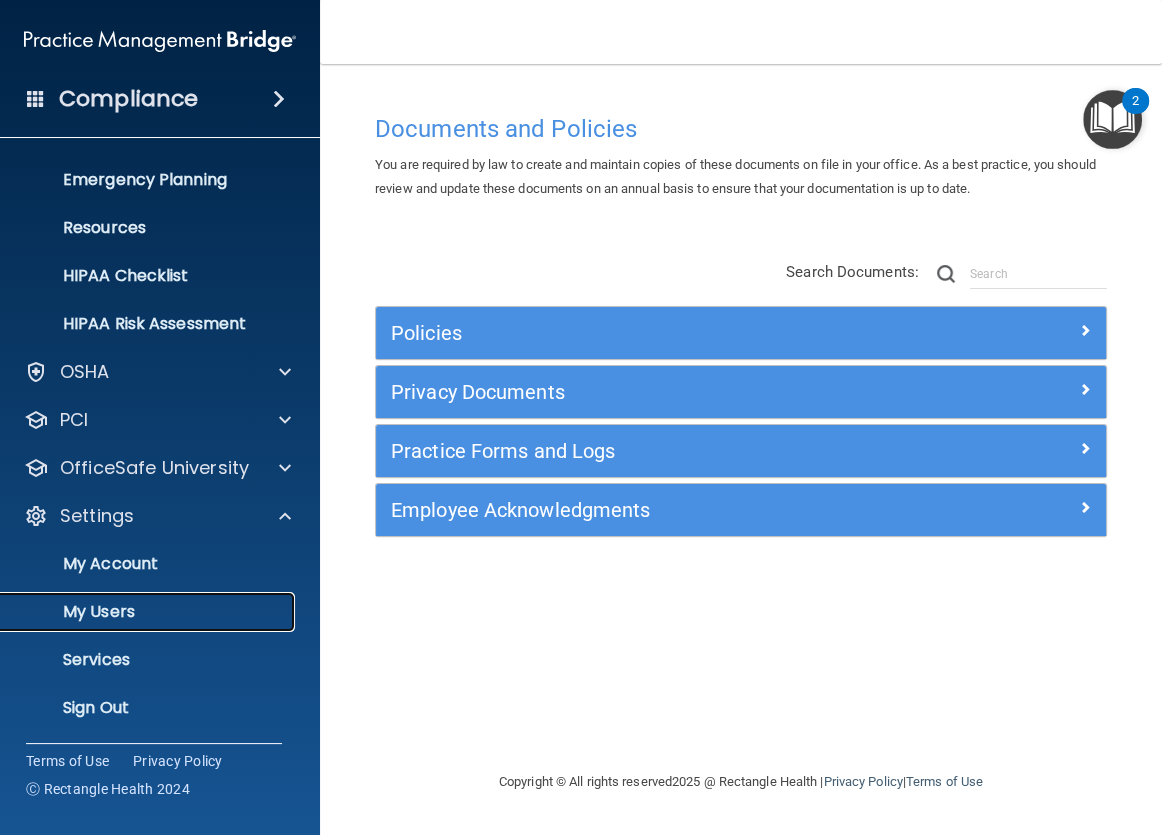 click on "My Users" at bounding box center [137, 612] 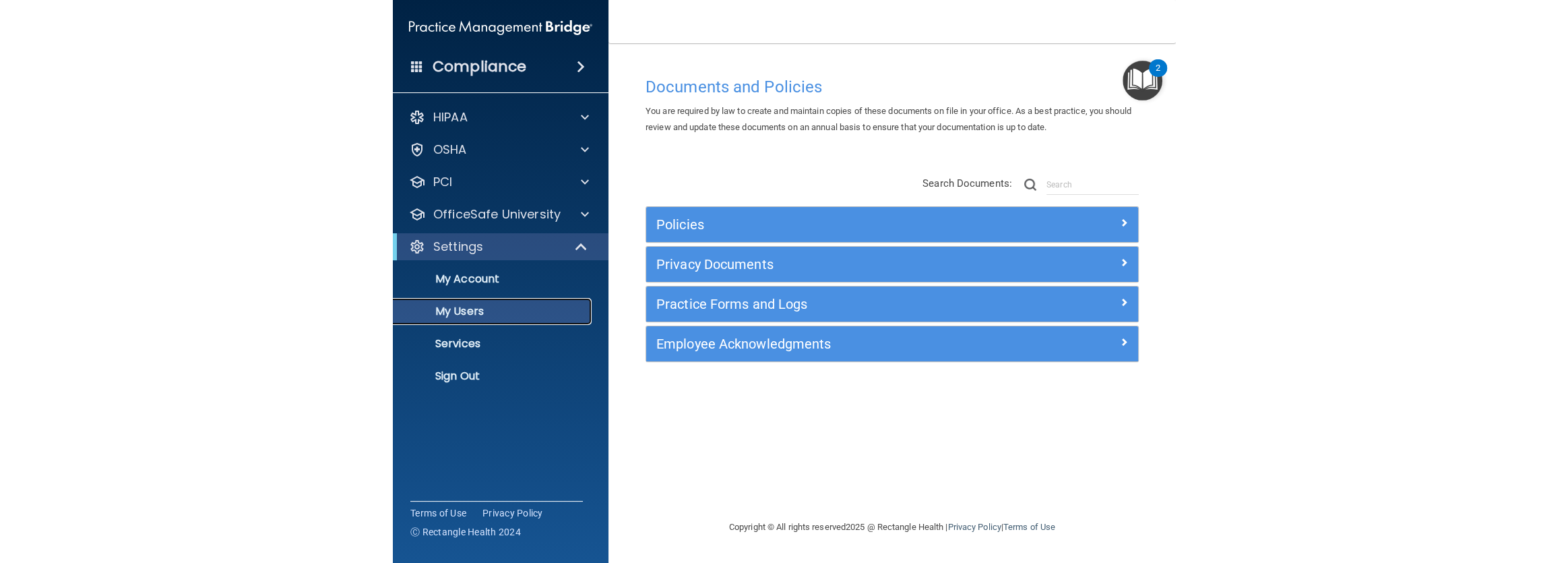 scroll, scrollTop: 0, scrollLeft: 0, axis: both 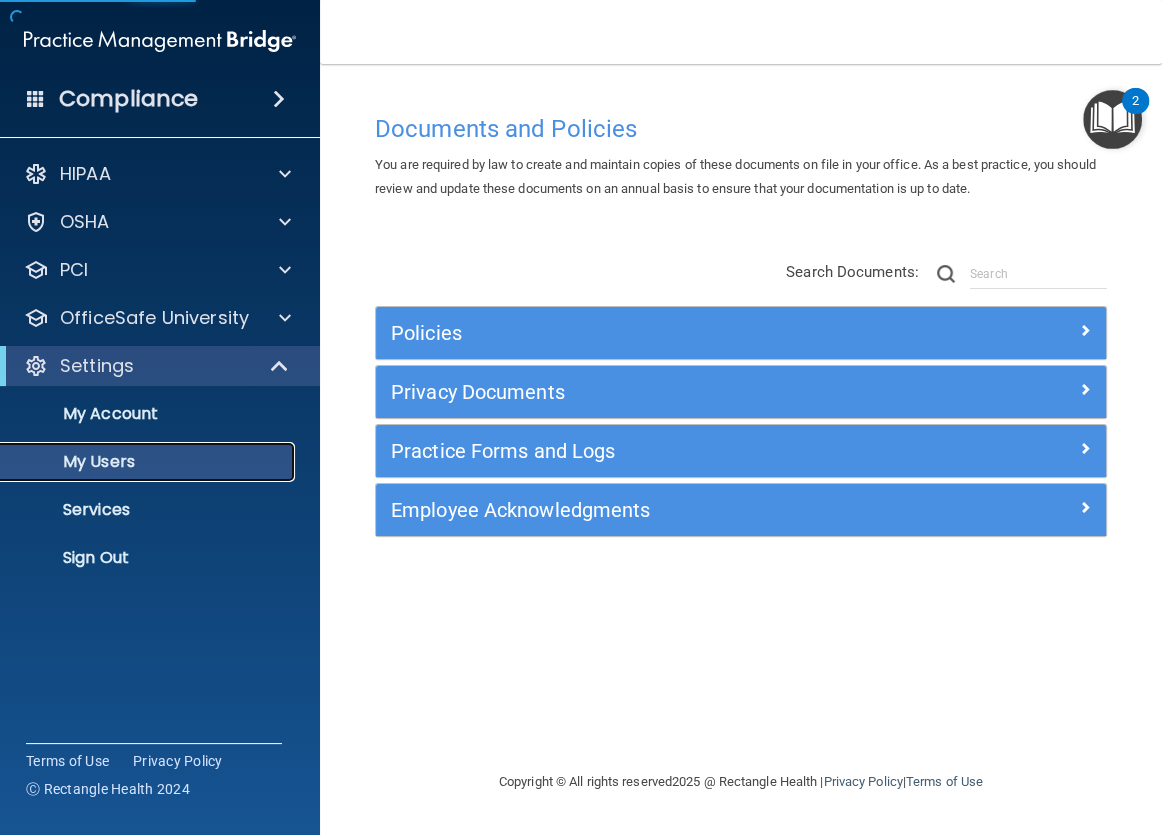 select on "20" 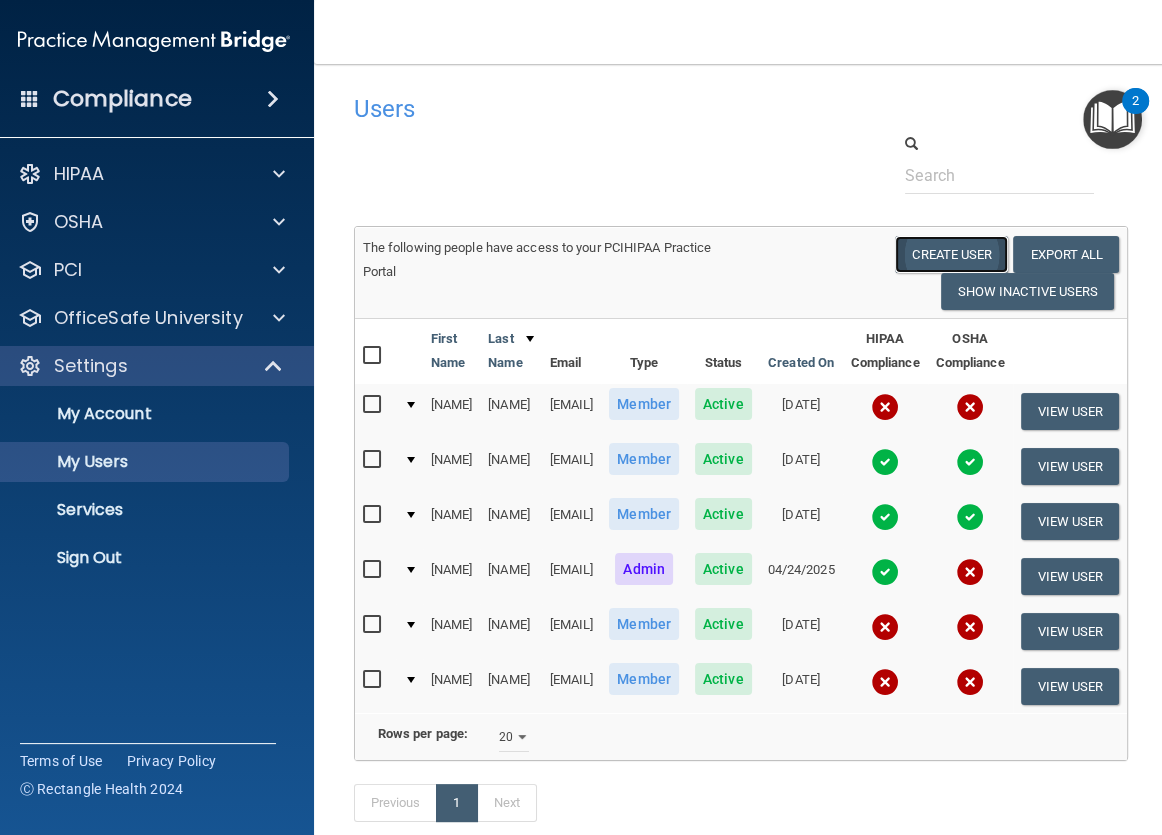click on "Create User" at bounding box center [951, 254] 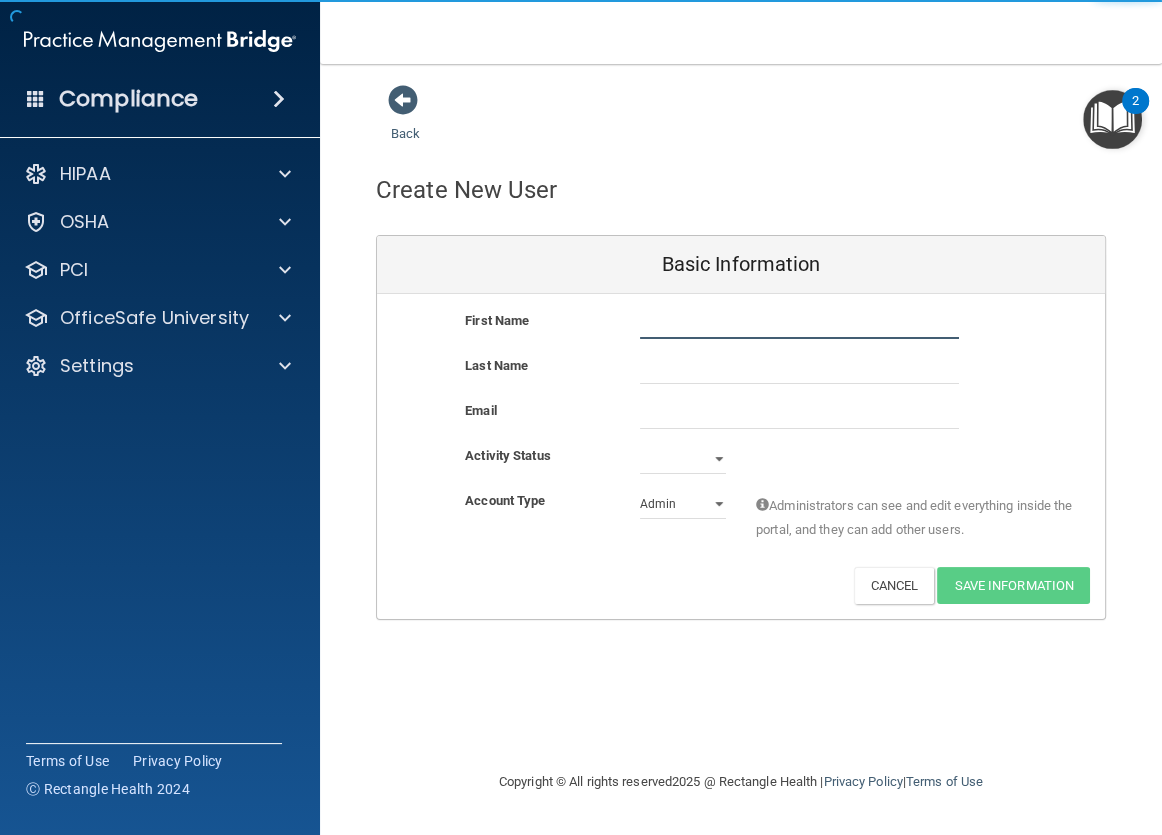 click at bounding box center [799, 324] 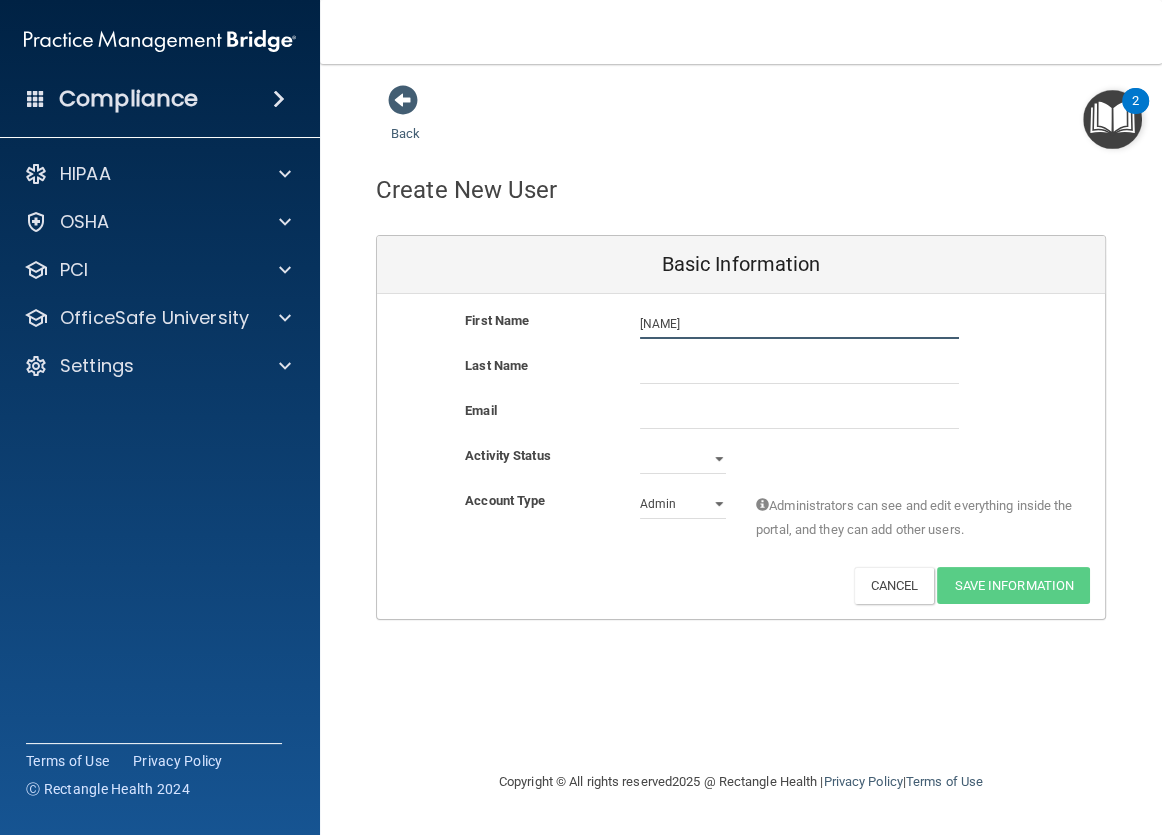 type on "Julie" 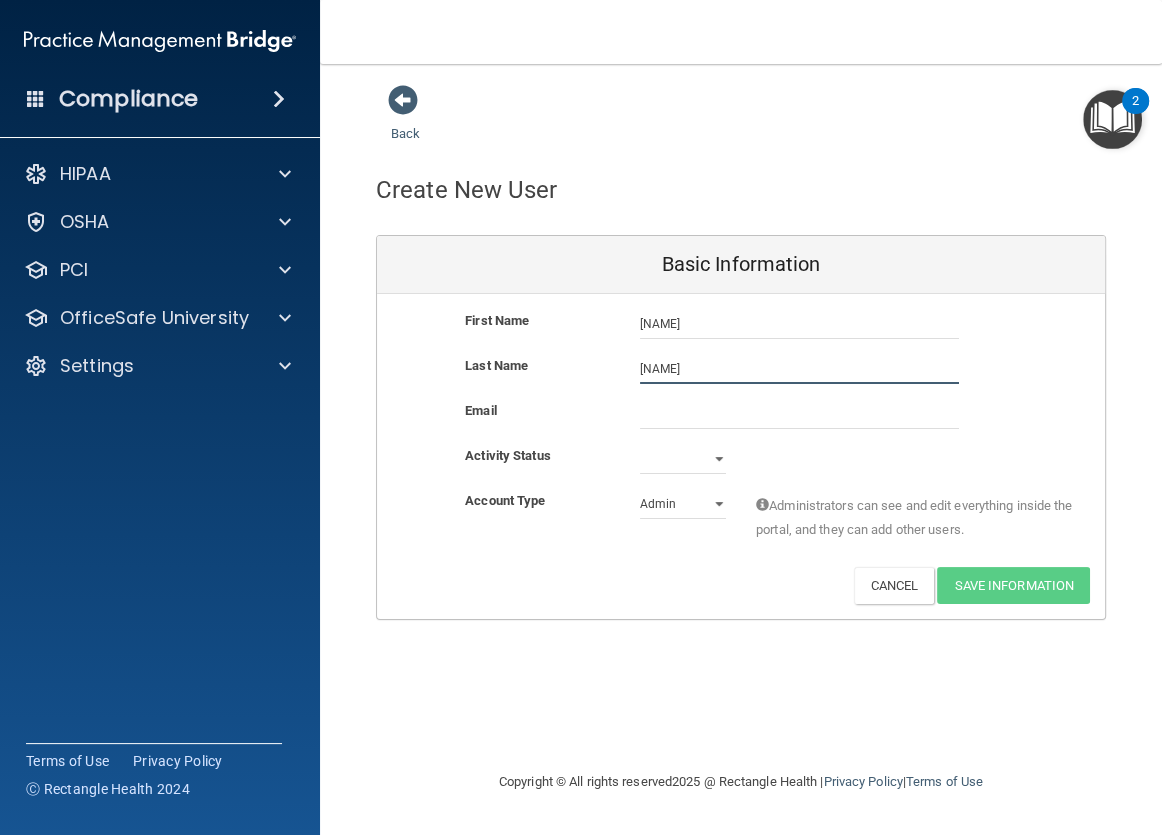 type on "Obrien" 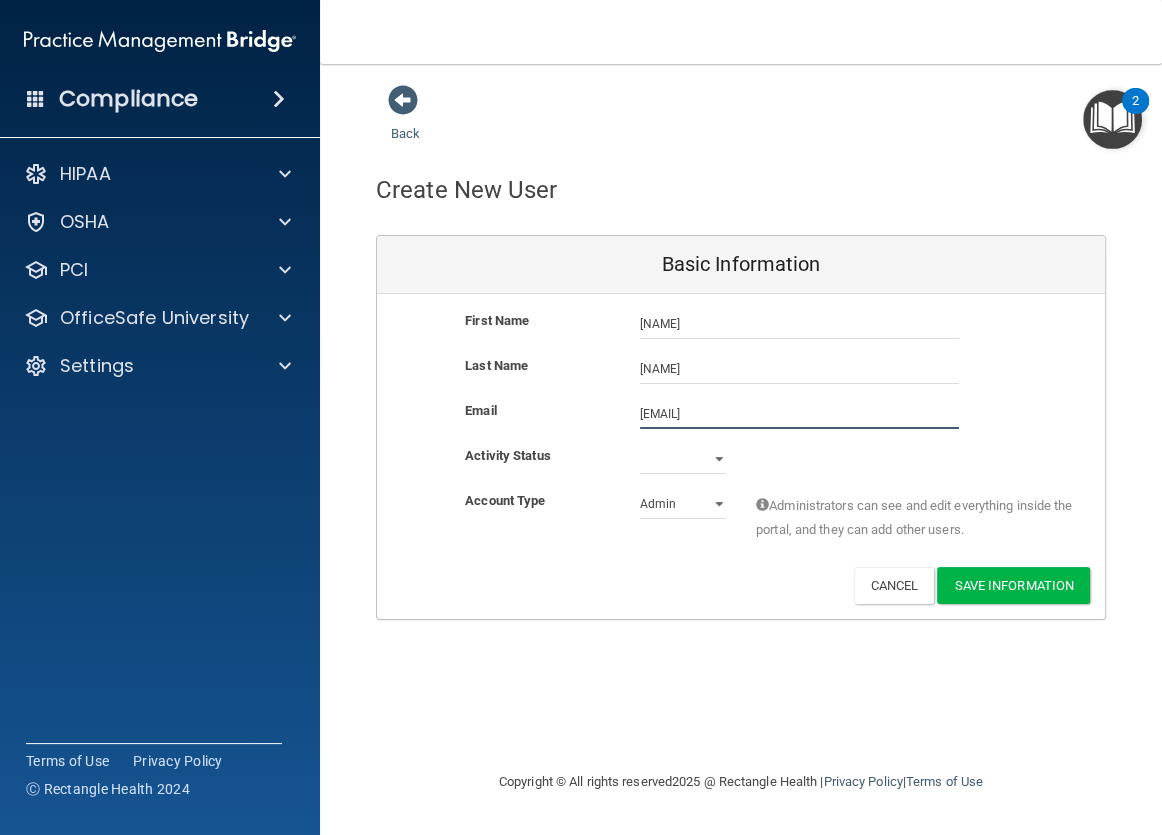 type on "JOBrien@OBrienLaw-LLC.com" 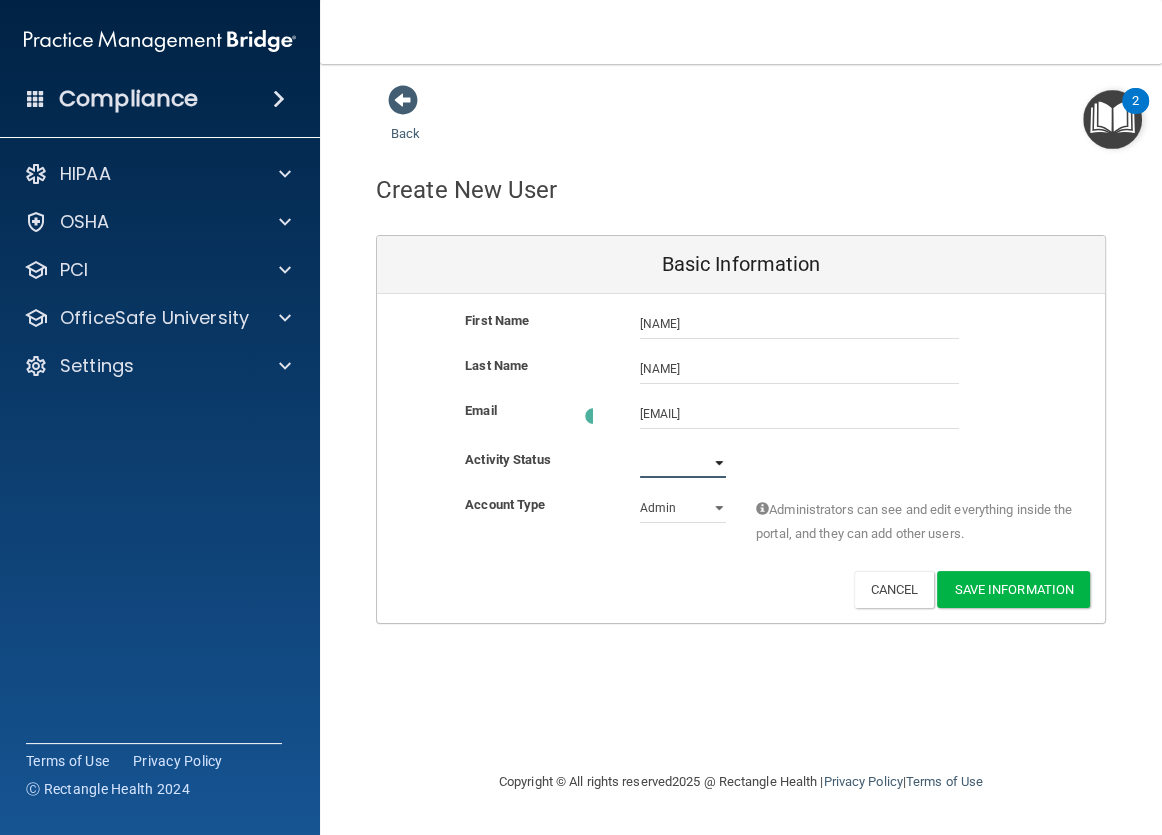 click on "Active  Inactive" at bounding box center [683, 463] 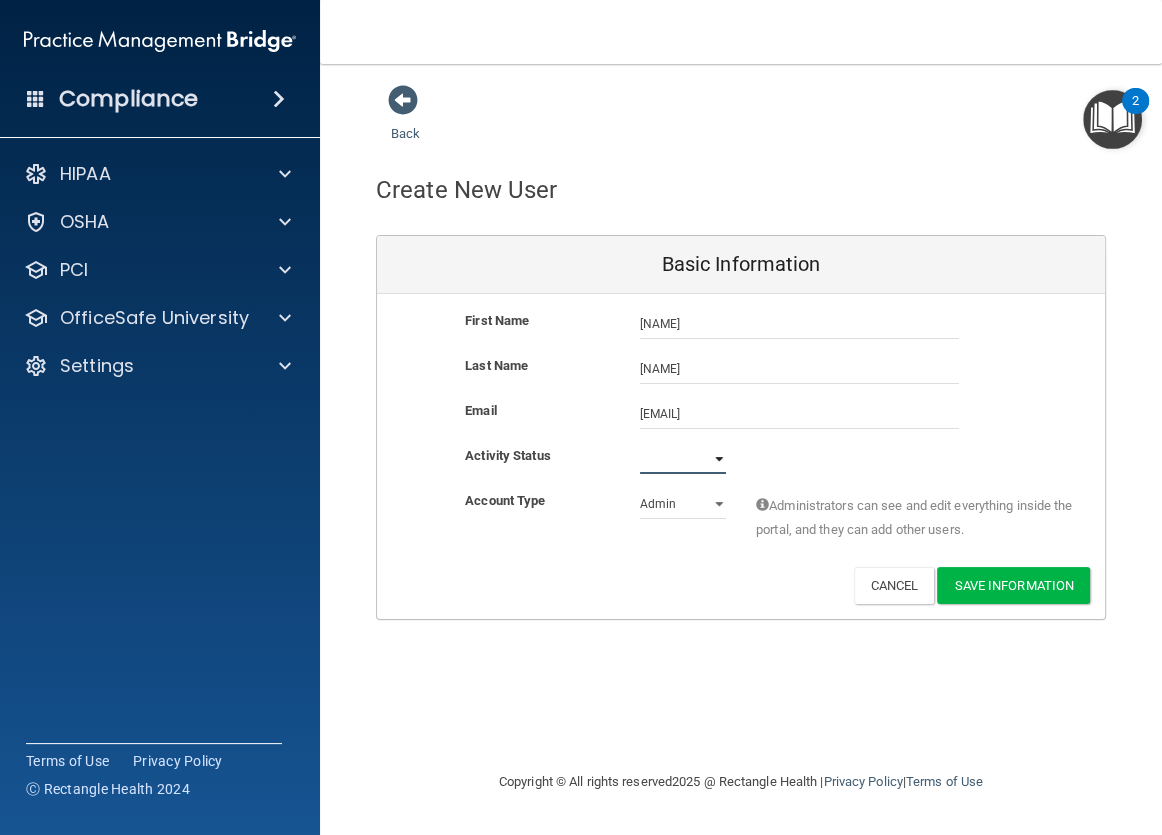 select on "active" 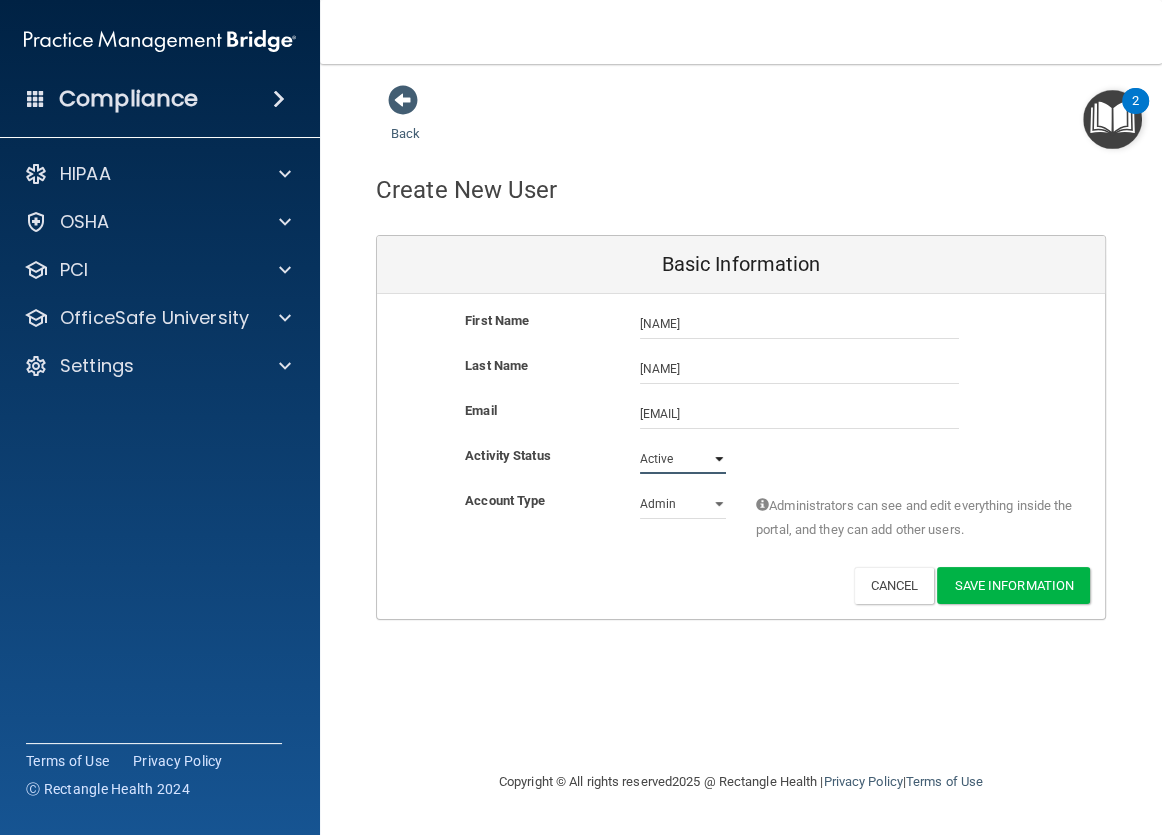 click on "Active  Inactive" at bounding box center [683, 459] 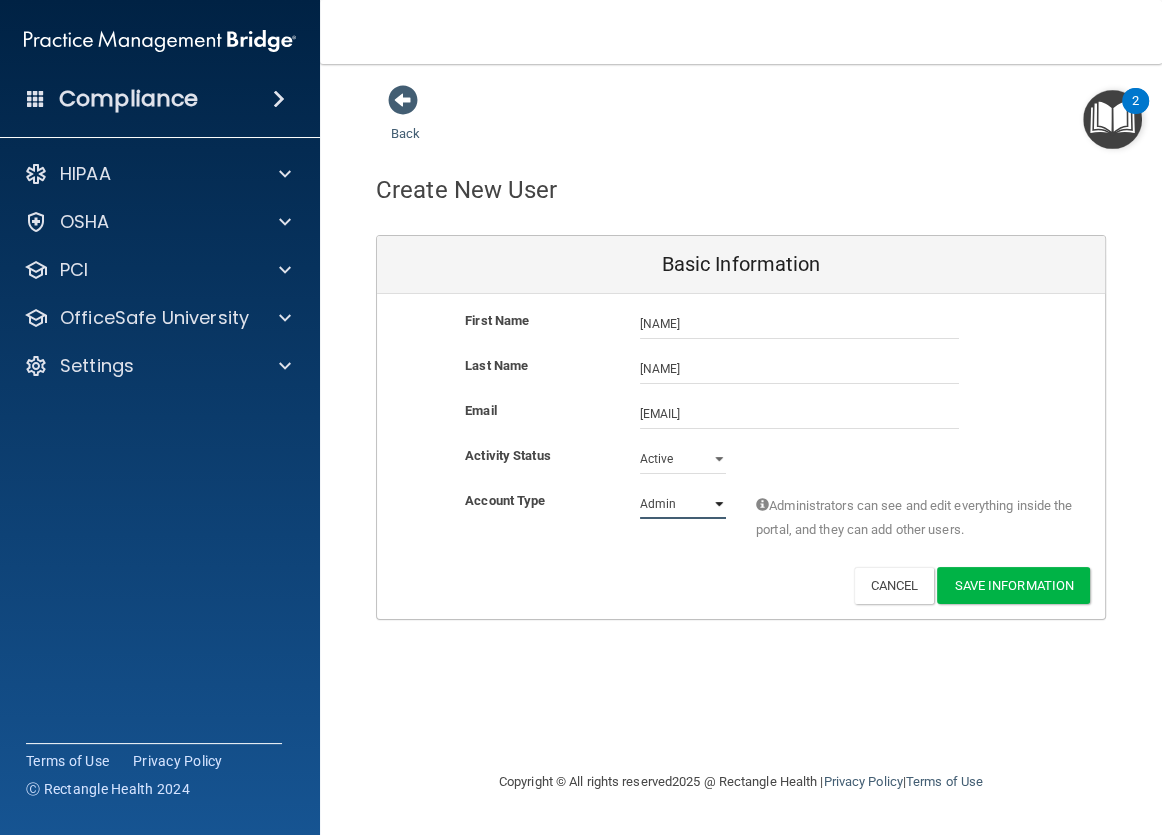 click on "Admin  Member" at bounding box center (683, 504) 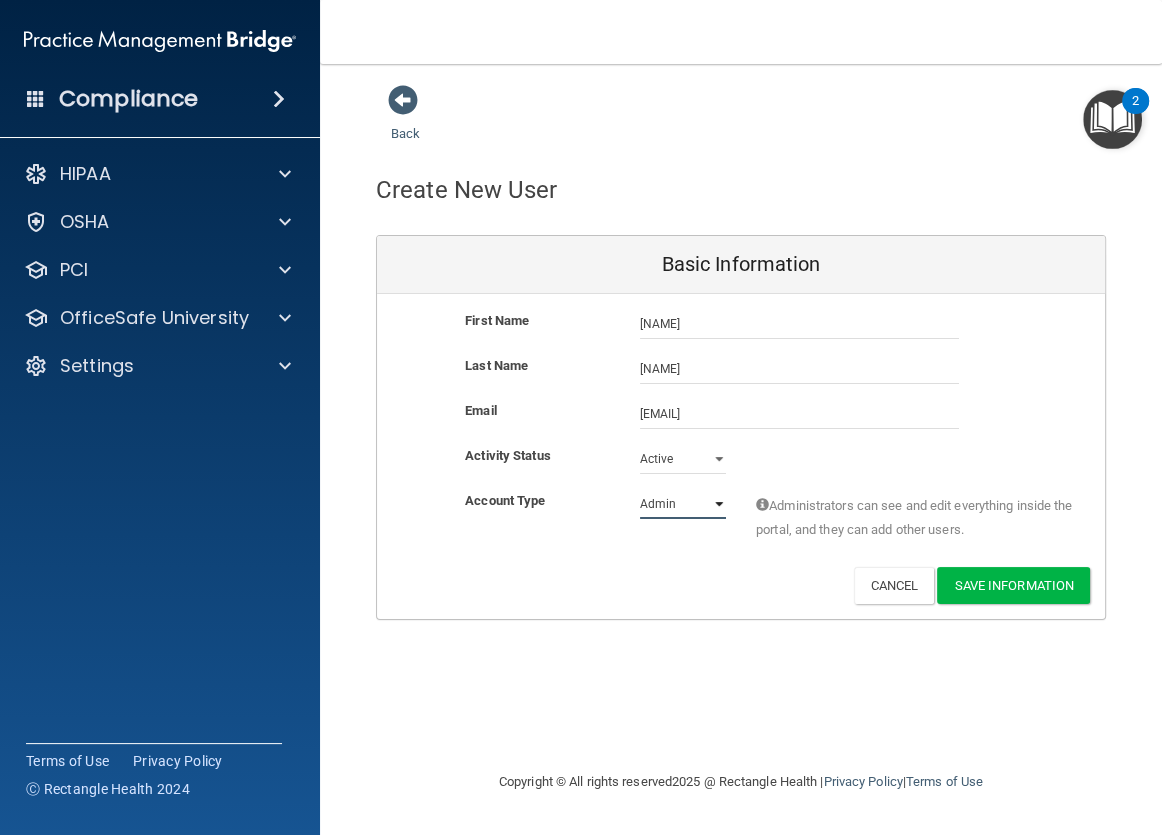 select on "practice_member" 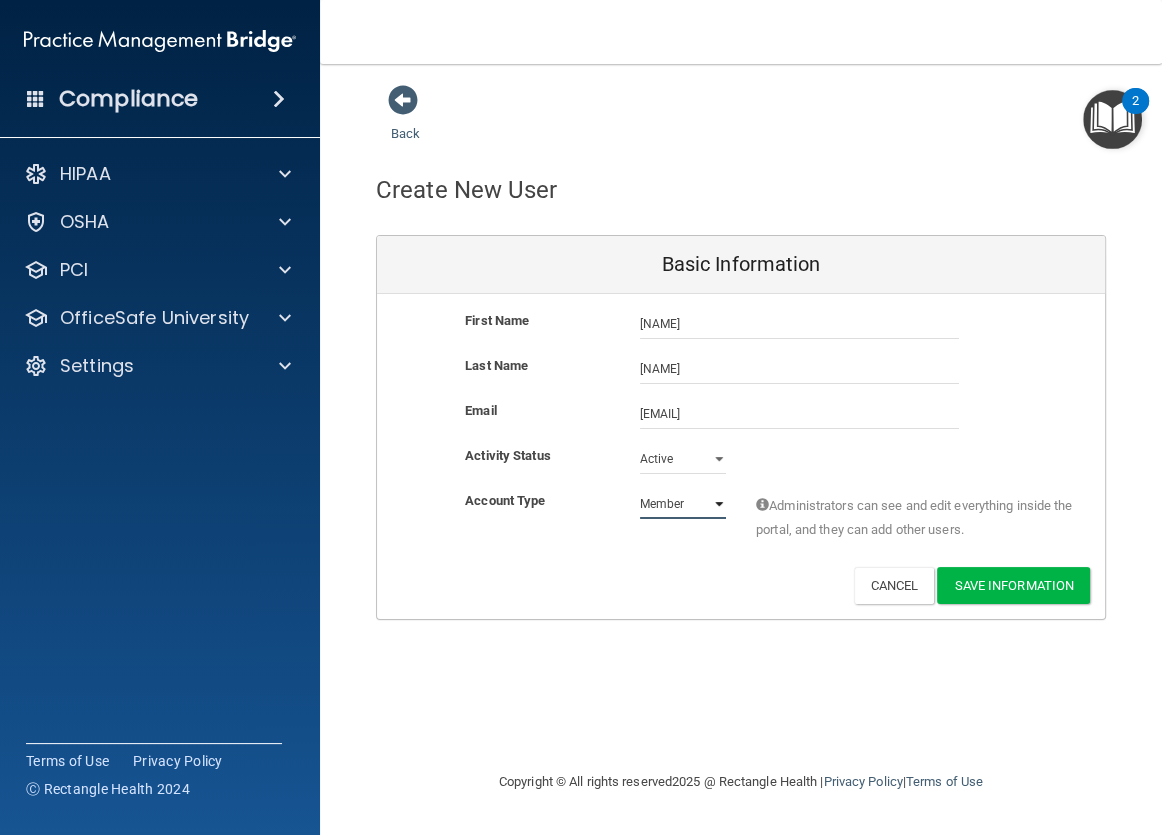 click on "Admin  Member" at bounding box center (683, 504) 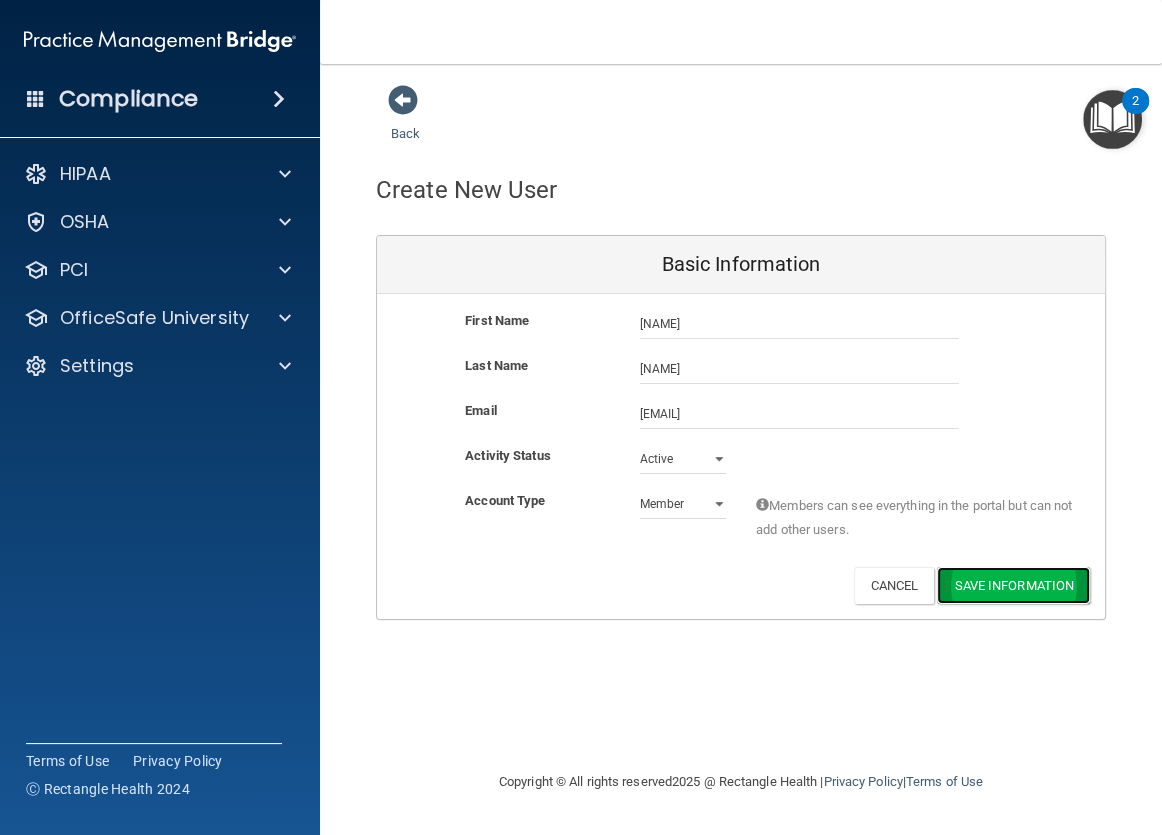 click on "Save Information" at bounding box center (1013, 585) 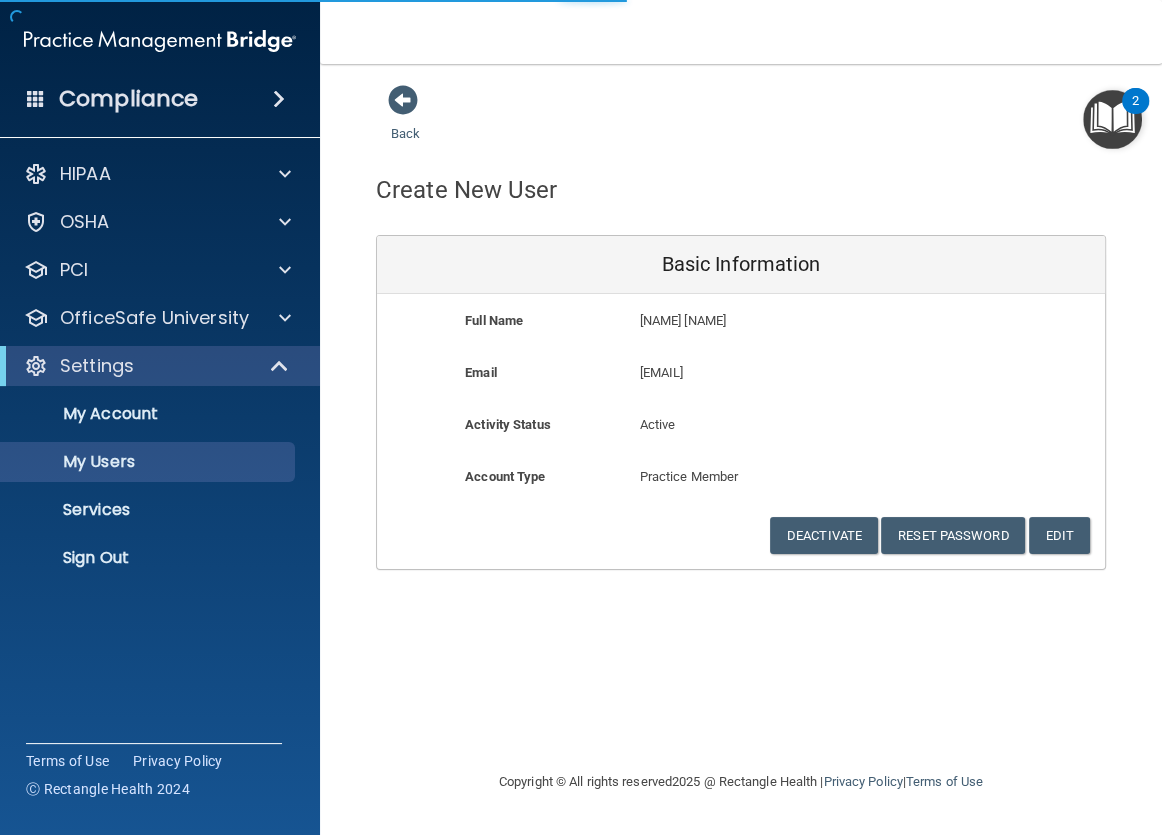 select on "20" 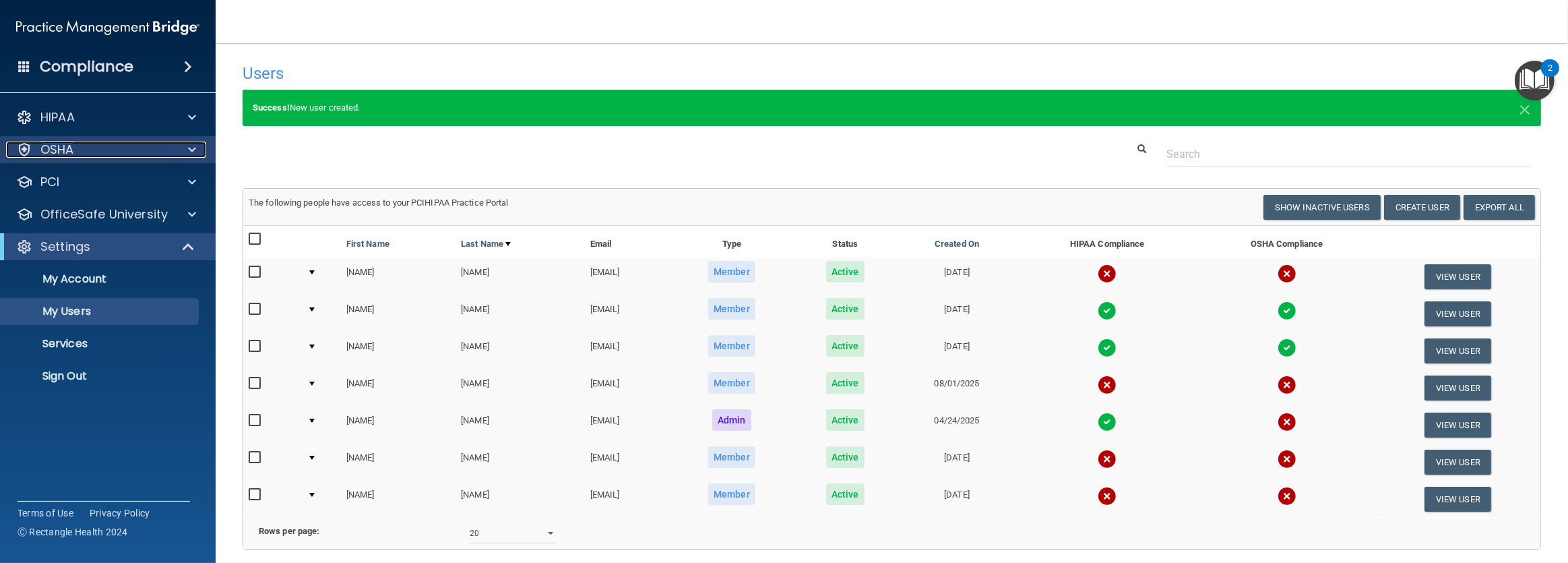 click on "OSHA" at bounding box center (57, 150) 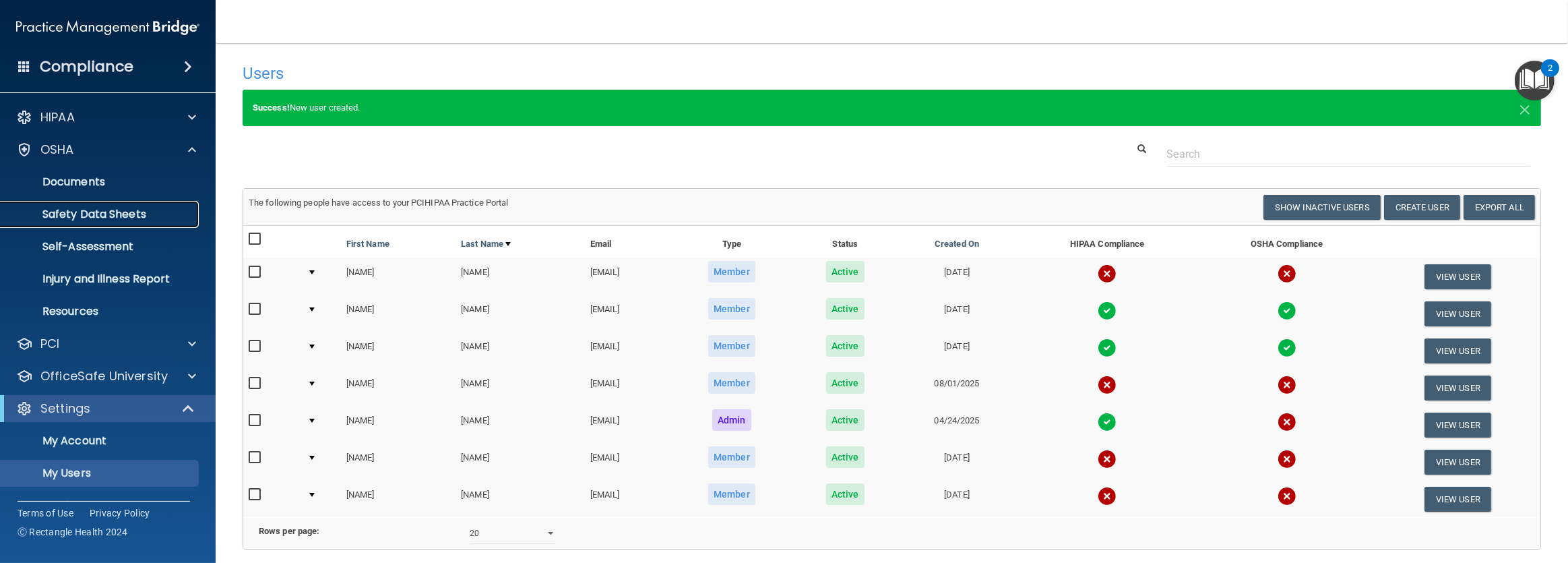 click on "Safety Data Sheets" at bounding box center (100, 214) 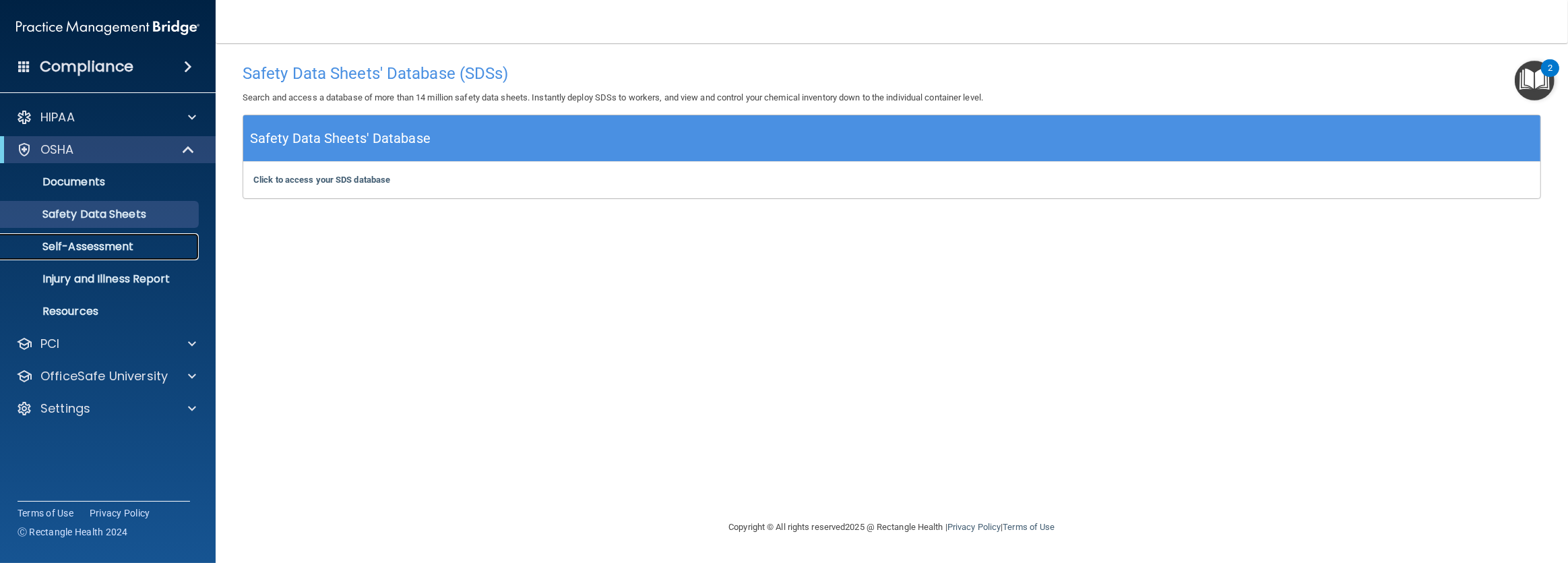 click on "Self-Assessment" at bounding box center [100, 247] 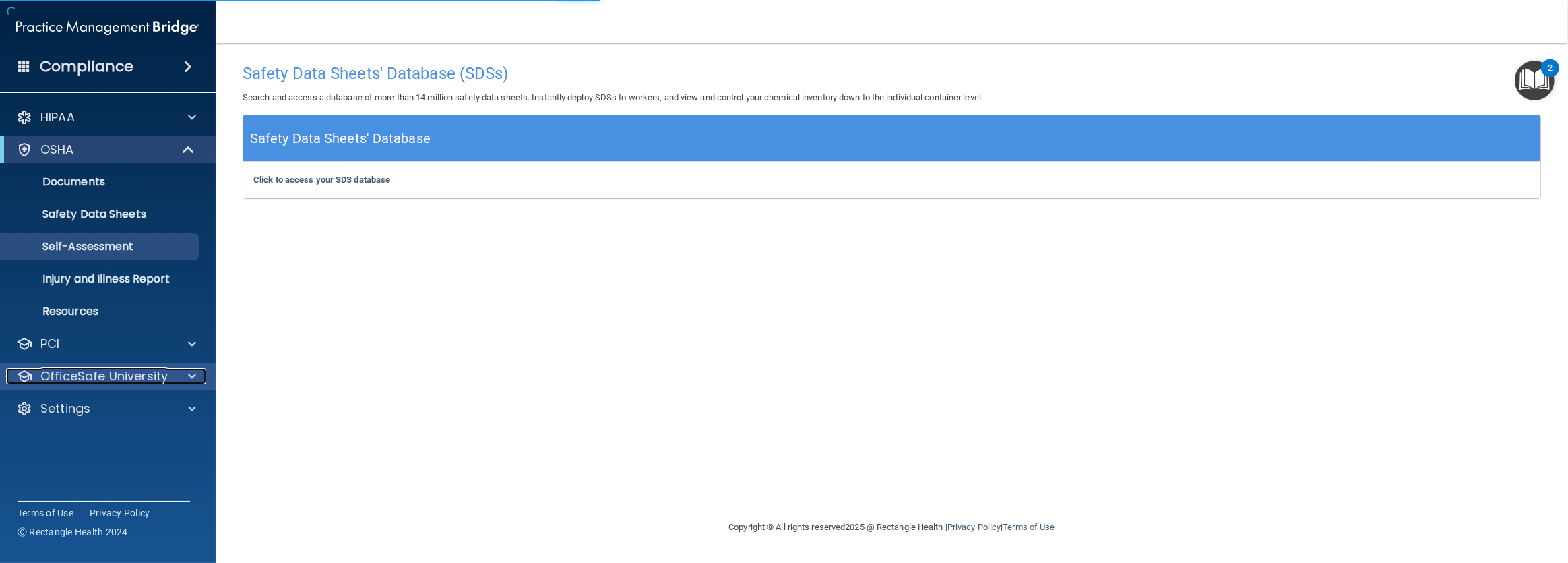 click on "OfficeSafe University" at bounding box center [104, 376] 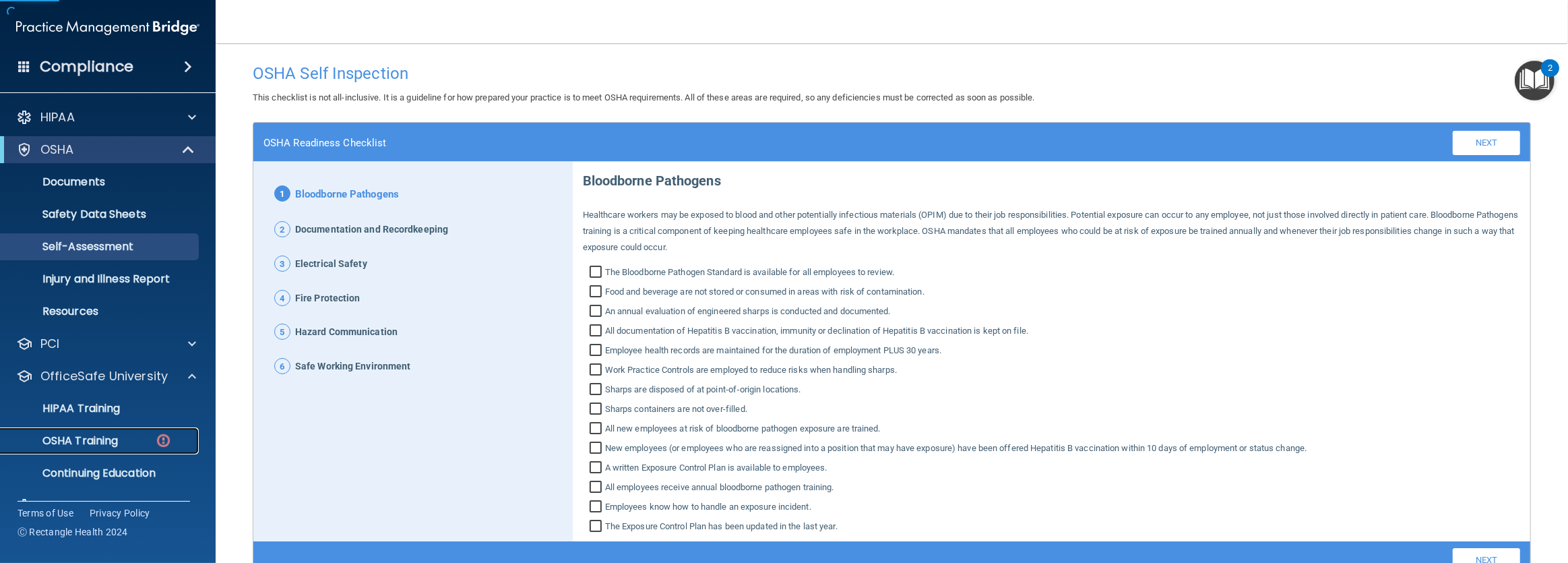 click on "OSHA Training" at bounding box center [63, 441] 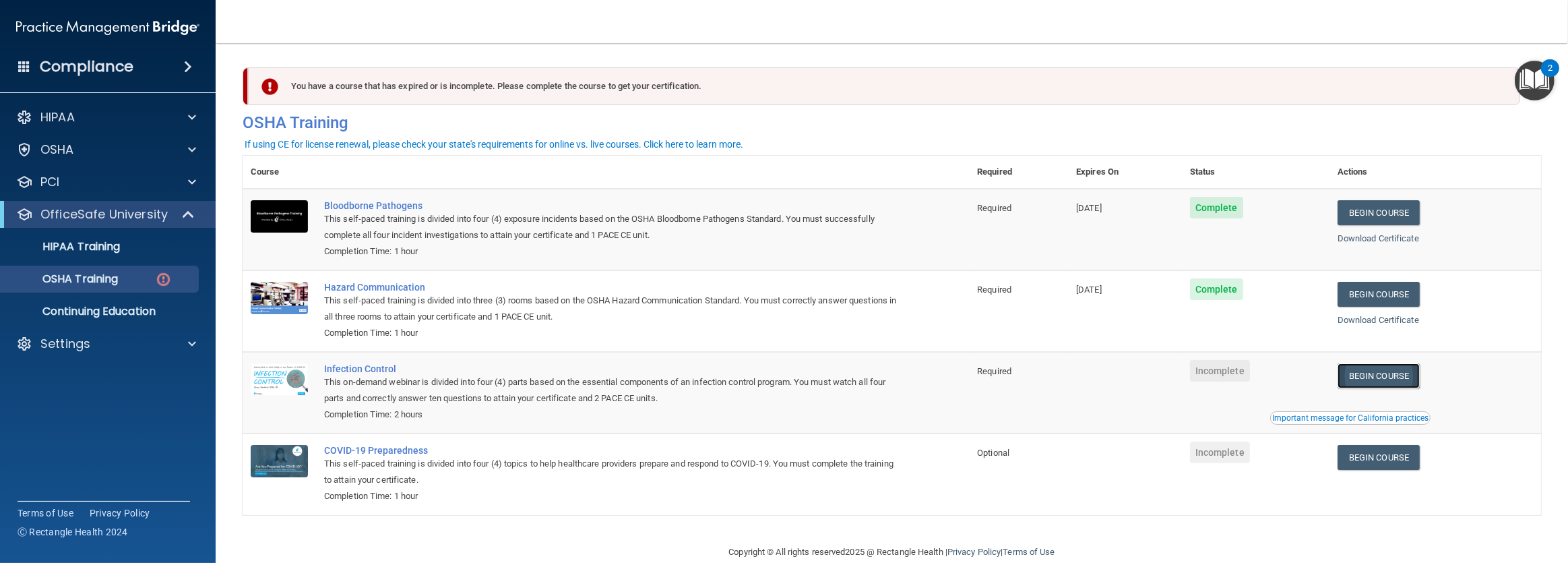 click on "Begin Course" at bounding box center (1379, 376) 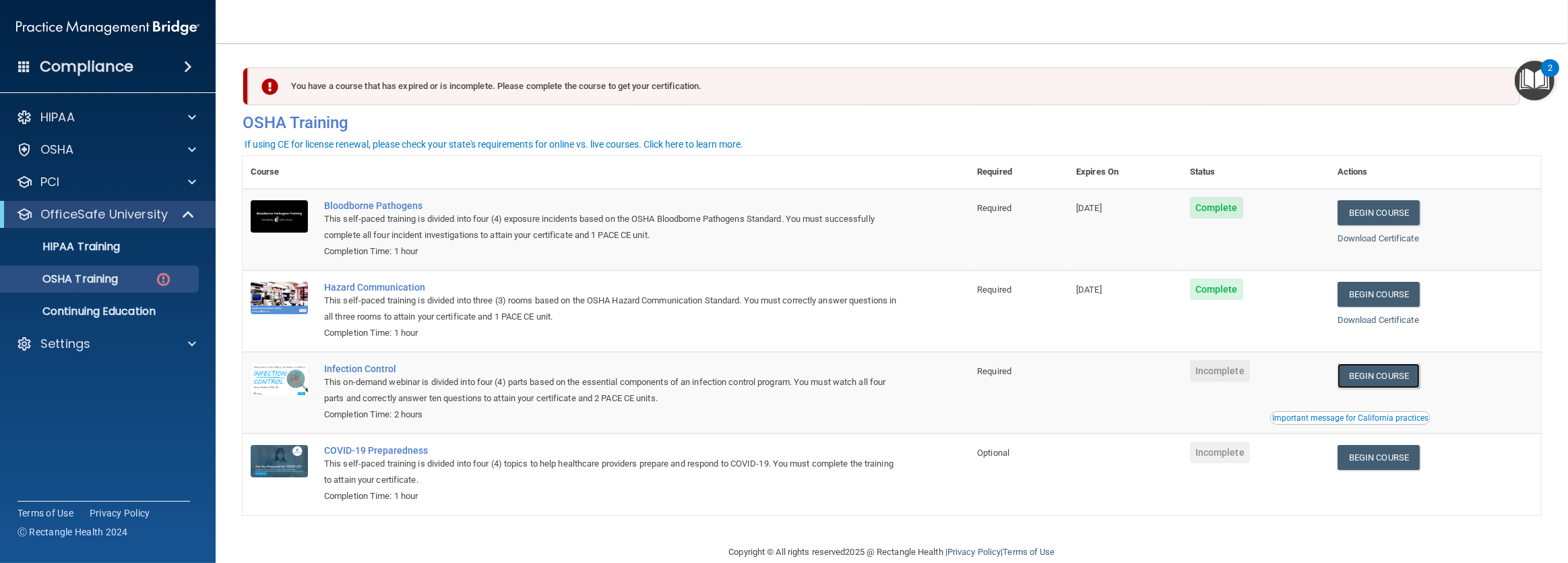scroll, scrollTop: 24, scrollLeft: 0, axis: vertical 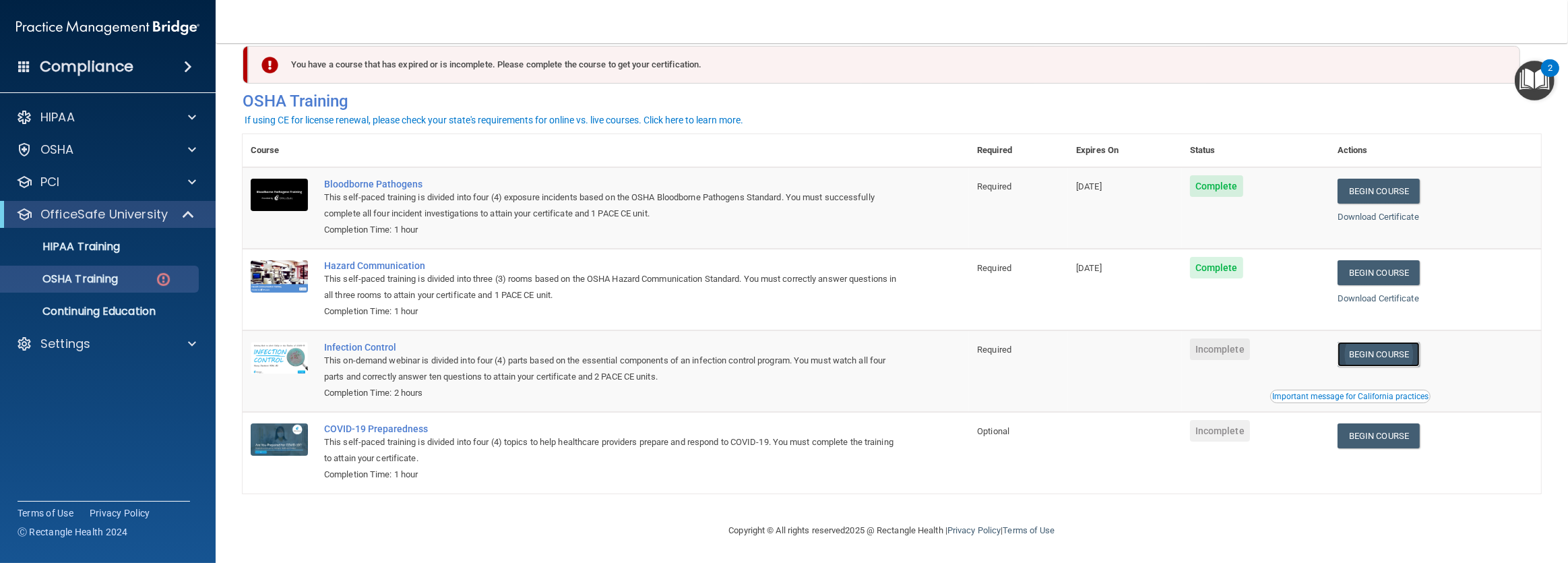 click on "Begin Course" at bounding box center (1379, 354) 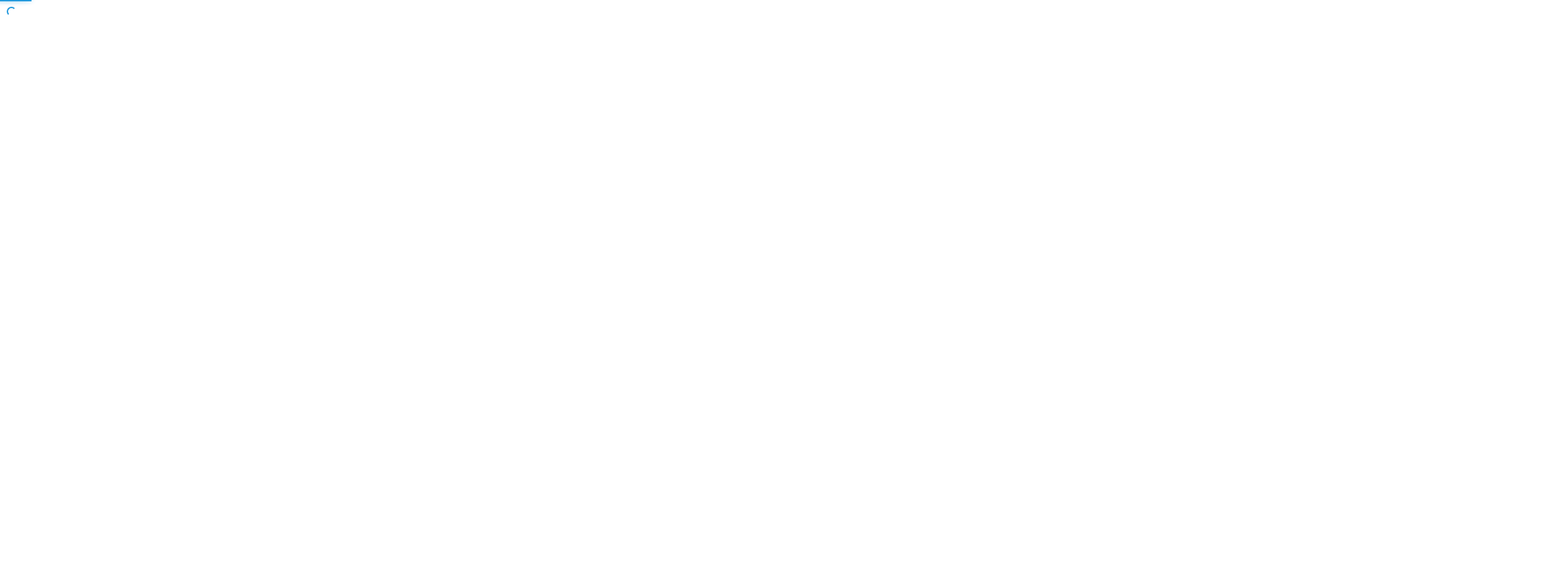 scroll, scrollTop: 0, scrollLeft: 0, axis: both 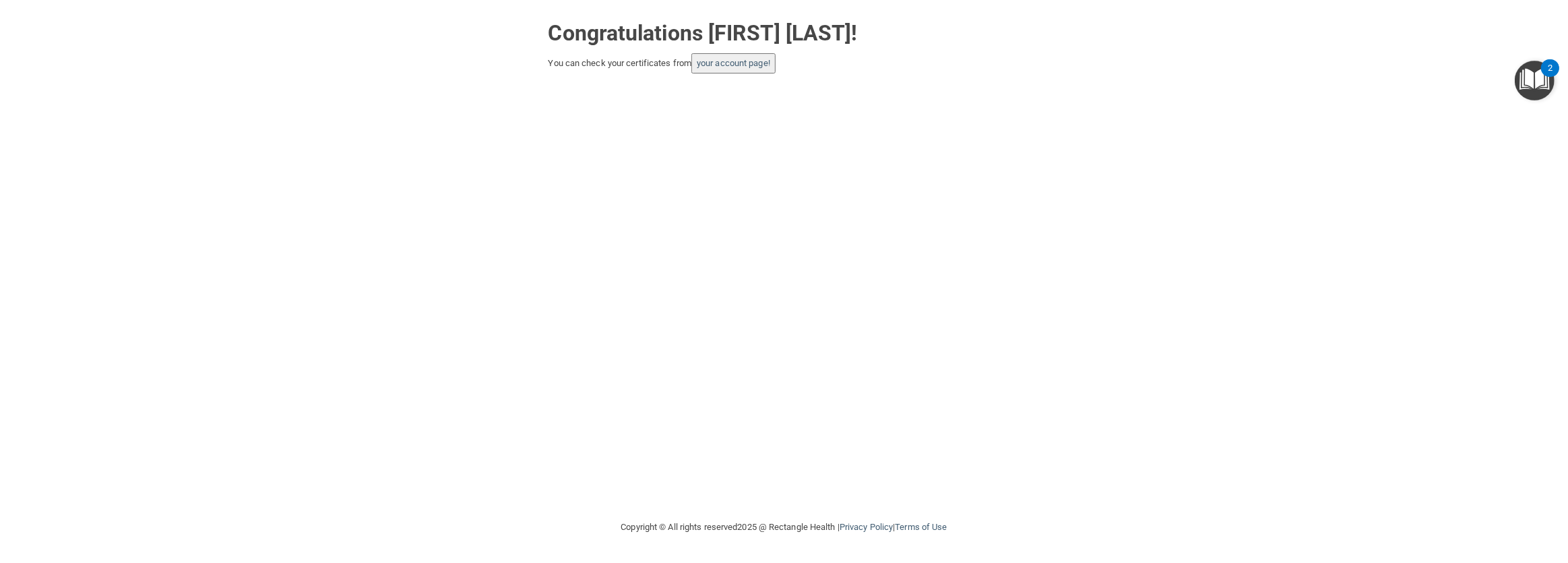 click on "your account page!" at bounding box center [733, 63] 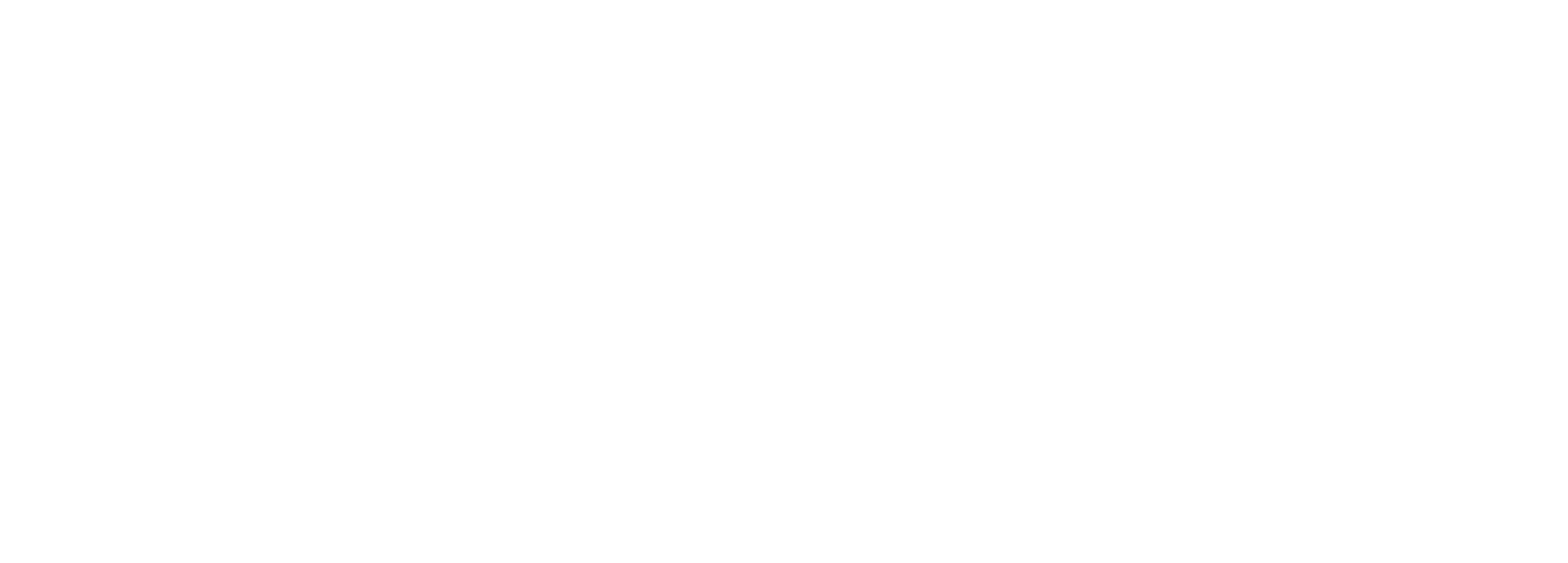 scroll, scrollTop: 0, scrollLeft: 0, axis: both 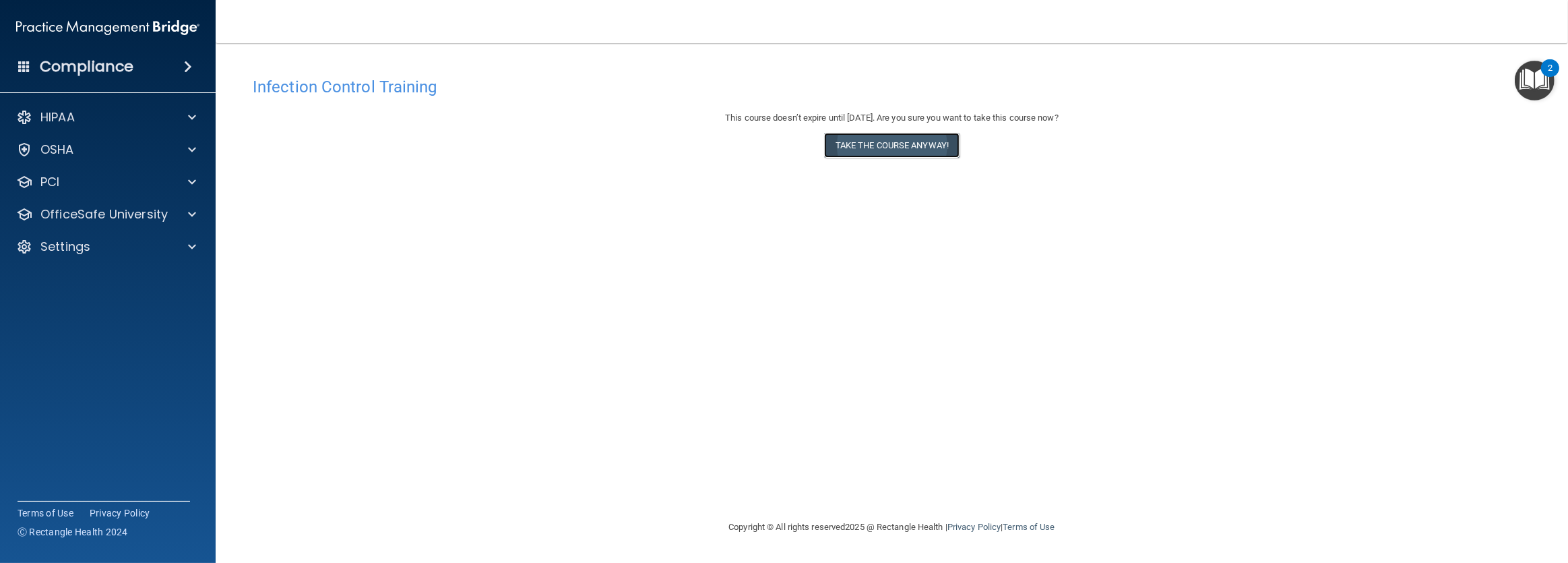click on "Take the course anyway!" at bounding box center (891, 145) 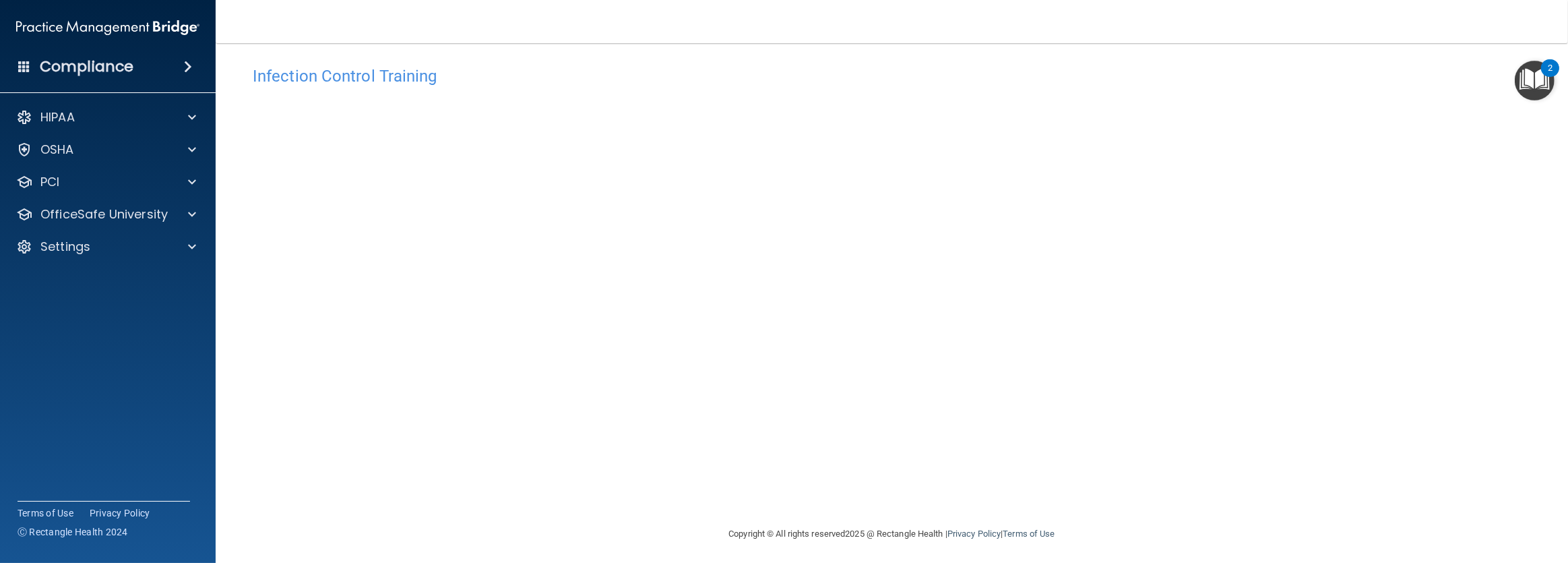 scroll, scrollTop: 13, scrollLeft: 0, axis: vertical 